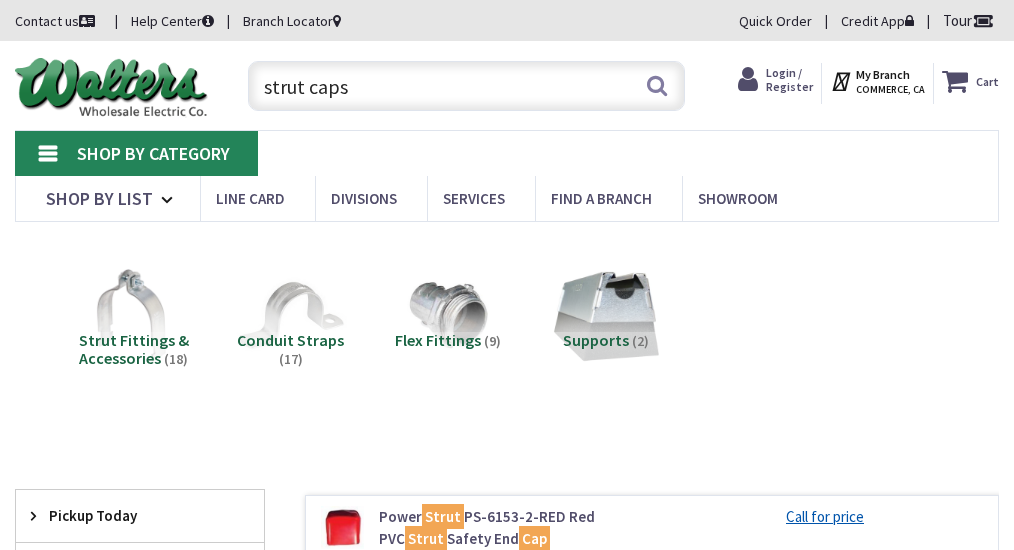 scroll, scrollTop: 0, scrollLeft: 0, axis: both 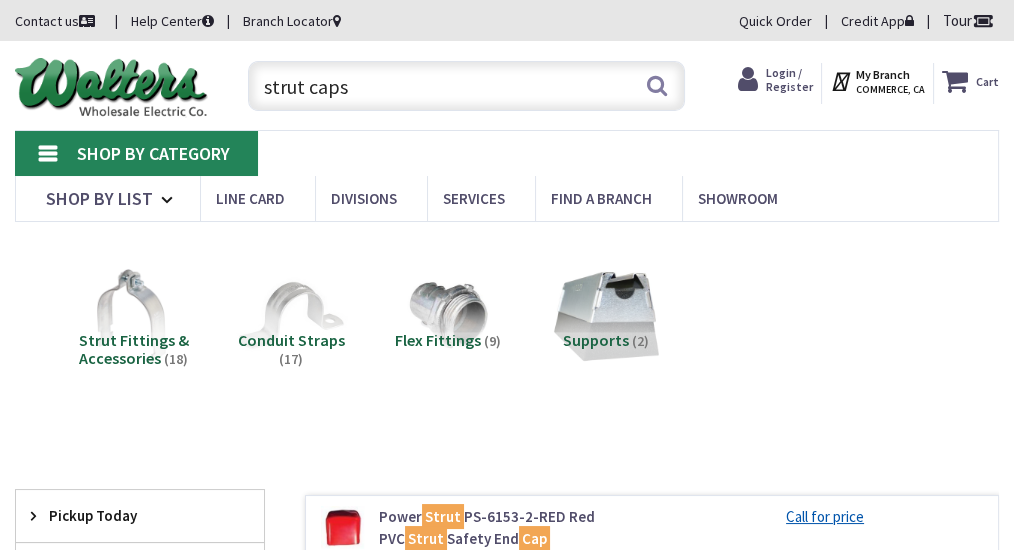 click on "strut caps" at bounding box center (466, 86) 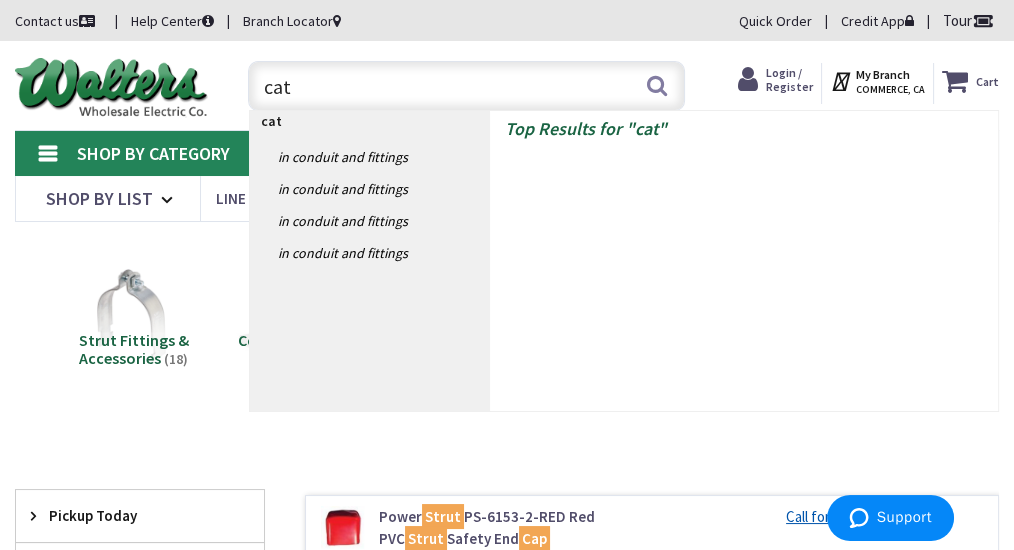 type on "cat5" 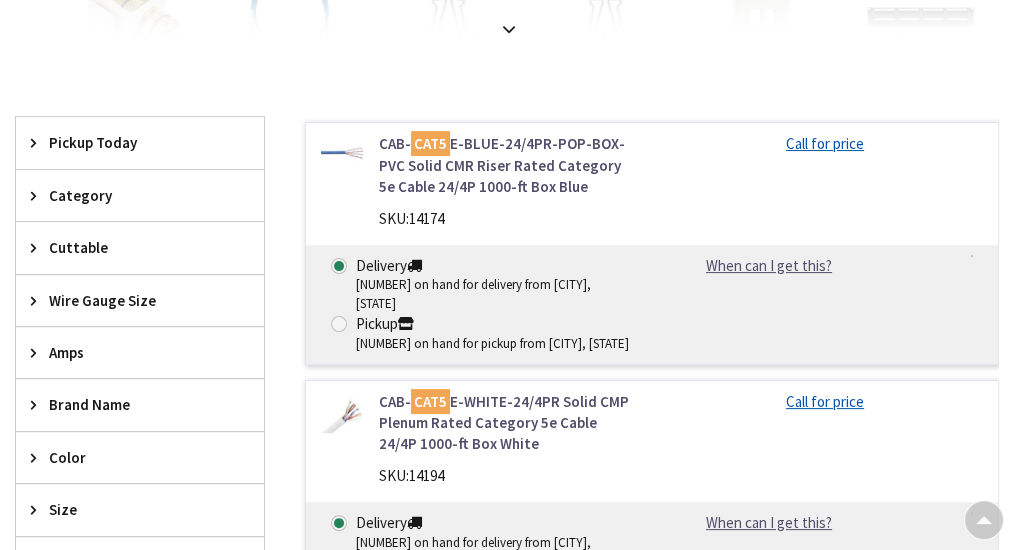 scroll, scrollTop: 481, scrollLeft: 0, axis: vertical 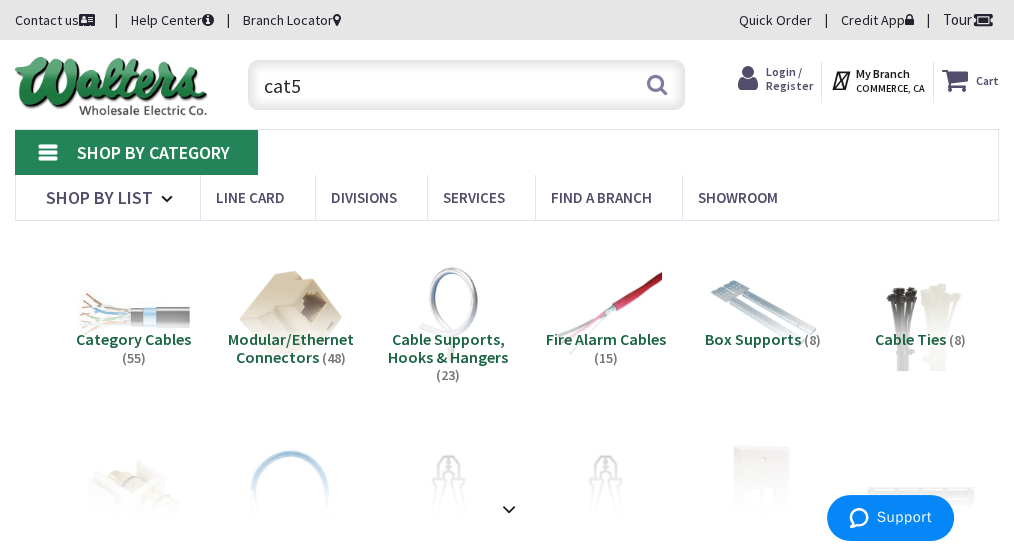 click on "cat5" at bounding box center (466, 85) 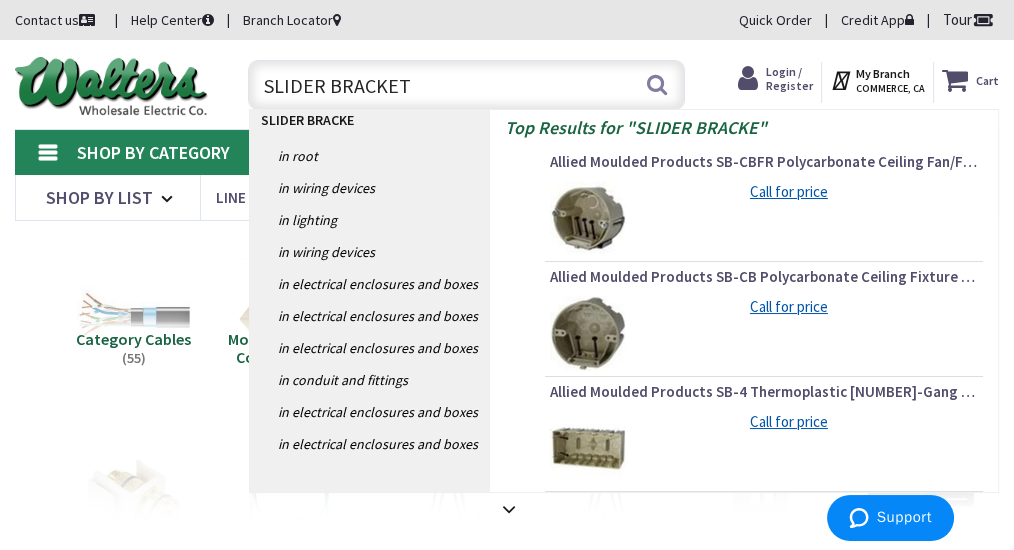 type on "SLIDER BRACKETS" 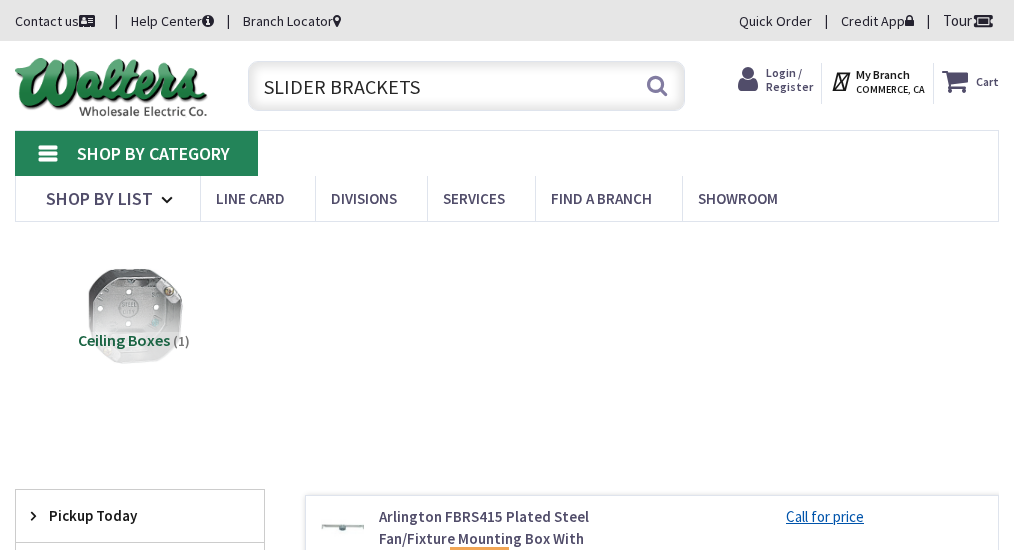 scroll, scrollTop: 481, scrollLeft: 0, axis: vertical 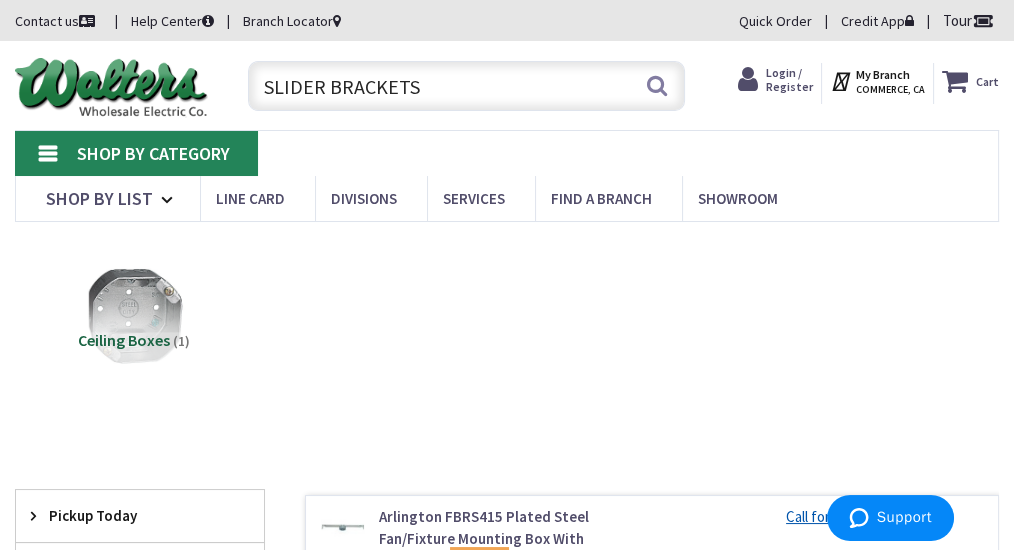 click on "SLIDER BRACKETS" at bounding box center (466, 86) 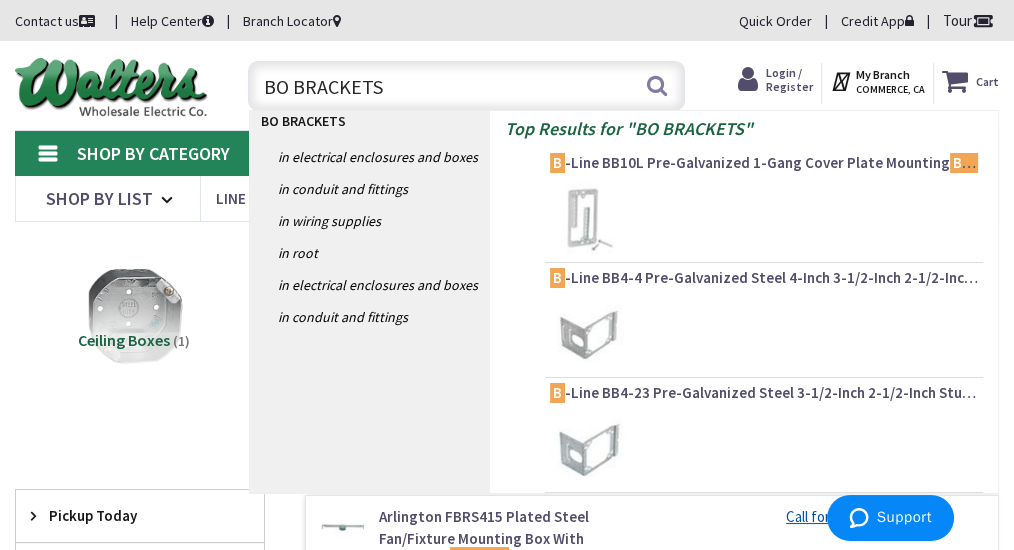 type on "BOX BRACKETS" 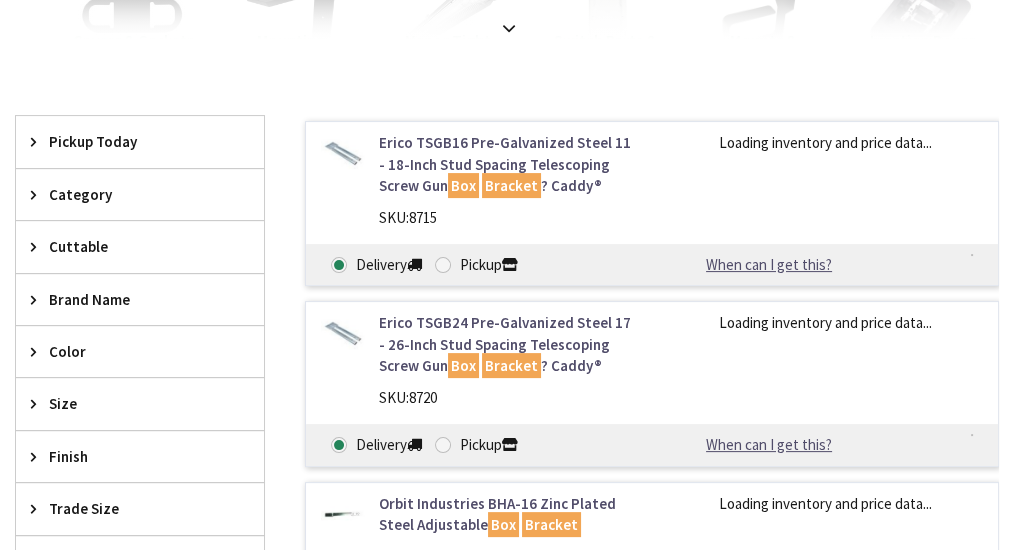 click on "Login to Your Account
My Branch :  COMMERCE, CA
Change
Shop By Category
Shop By List
Line Card
Divisions
Services
Find a Branch
Showroom
Help Center
Customer Service   +1-833-993-3266
Branch Number  323-214-6100          Shop By Category Datacom HVAC SO" at bounding box center [507, 583] 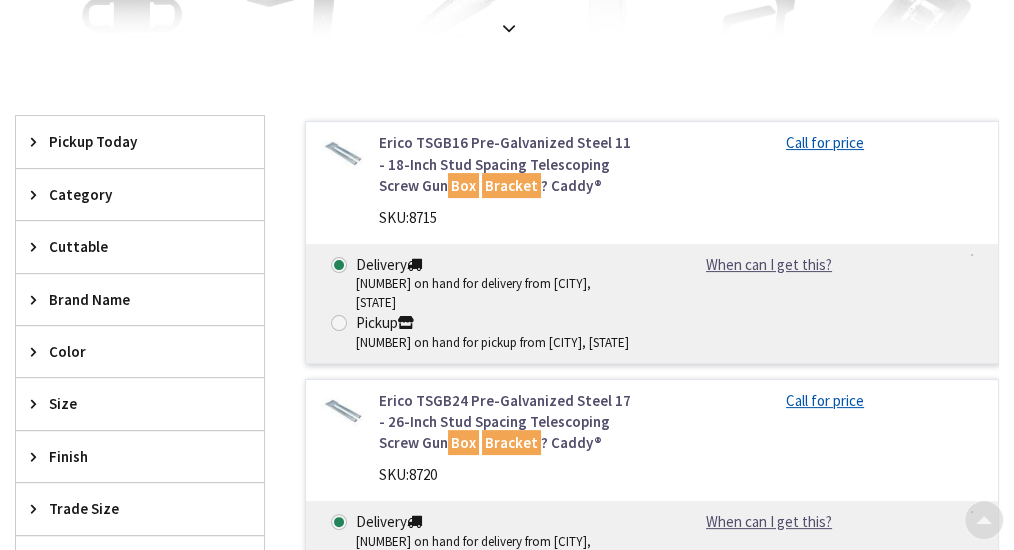 scroll, scrollTop: 482, scrollLeft: 0, axis: vertical 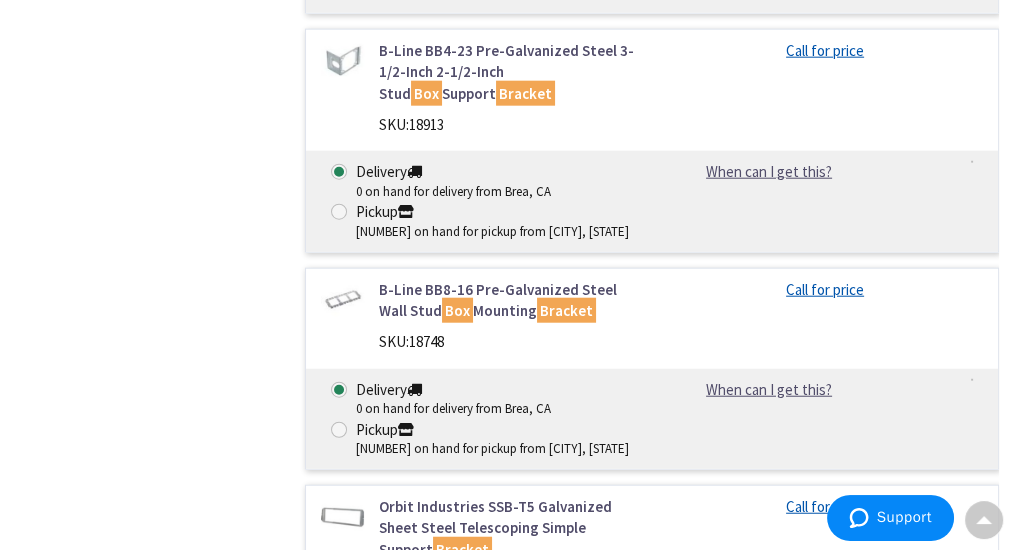 click on "Orbit Industries SSB-T5 Galvanized Sheet Steel Telescoping Simple Support  Bracket" at bounding box center (508, 528) 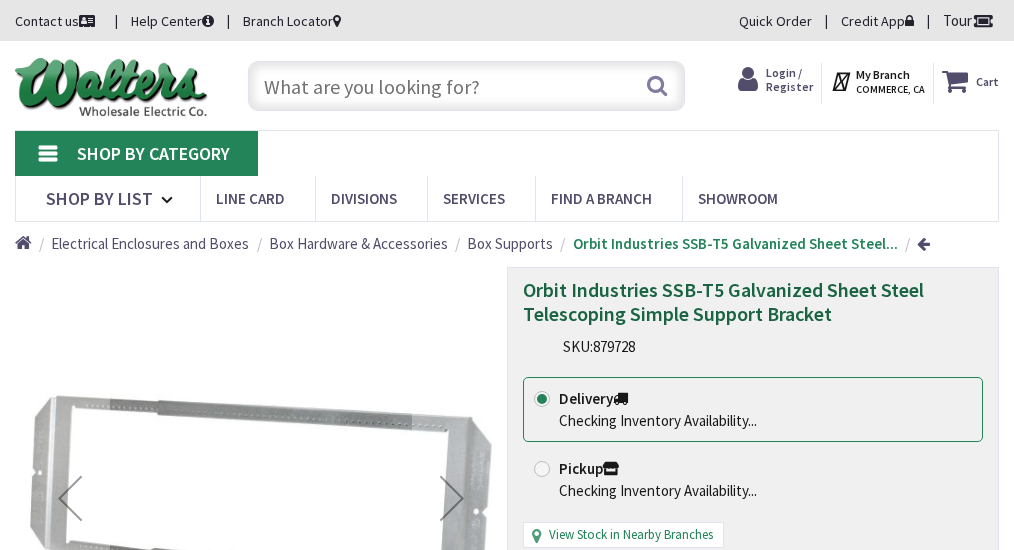 scroll, scrollTop: 0, scrollLeft: 0, axis: both 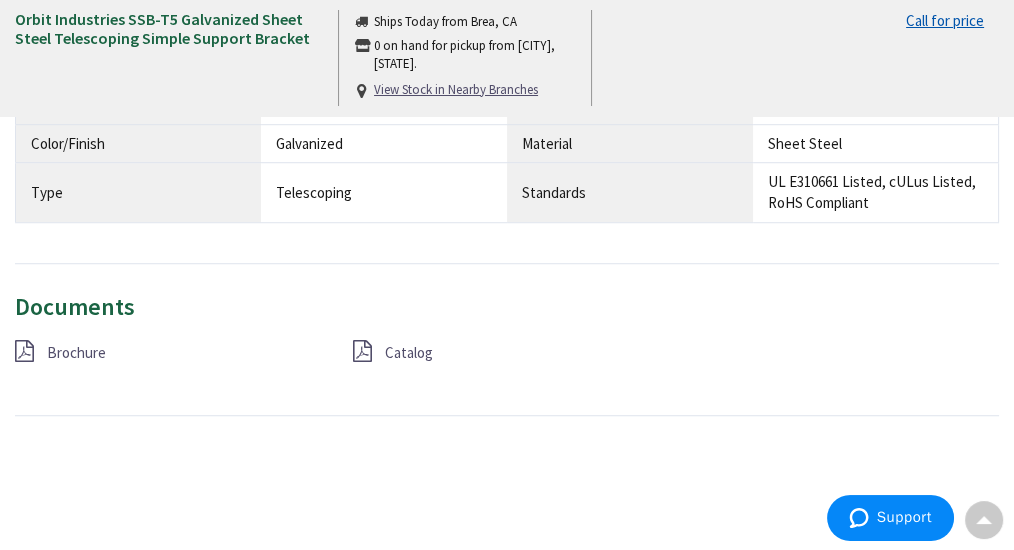 click on "Brochure" at bounding box center [76, 352] 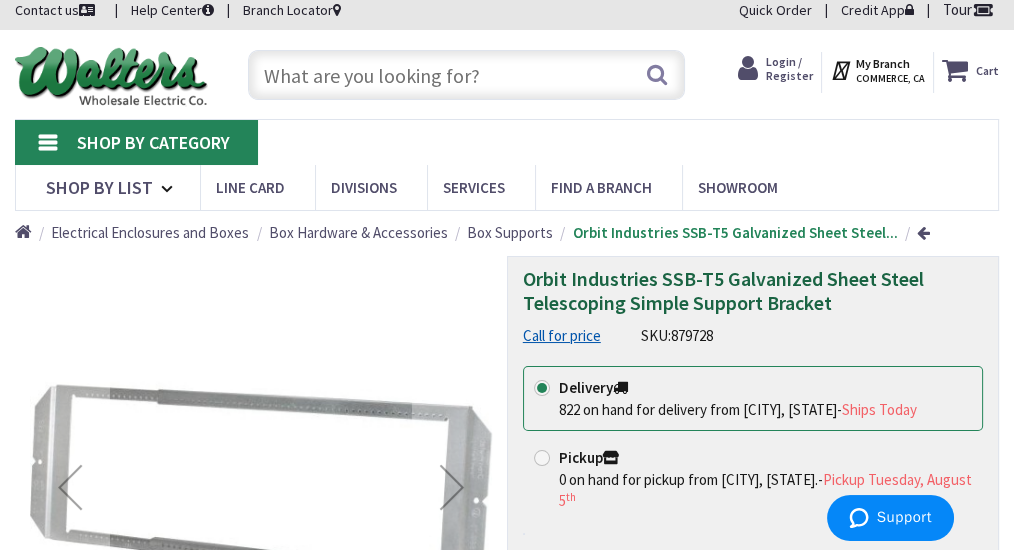 scroll, scrollTop: 10, scrollLeft: 0, axis: vertical 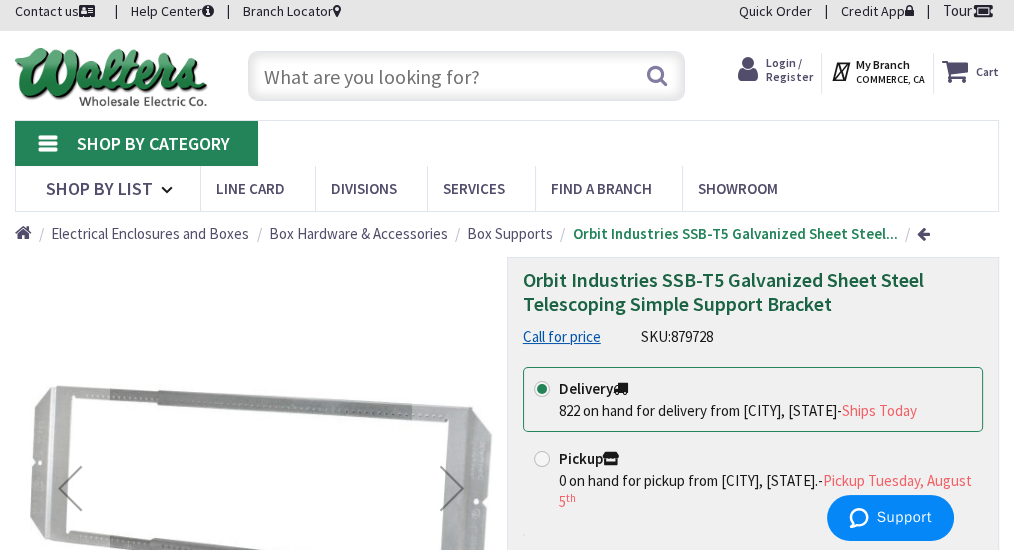click at bounding box center (466, 76) 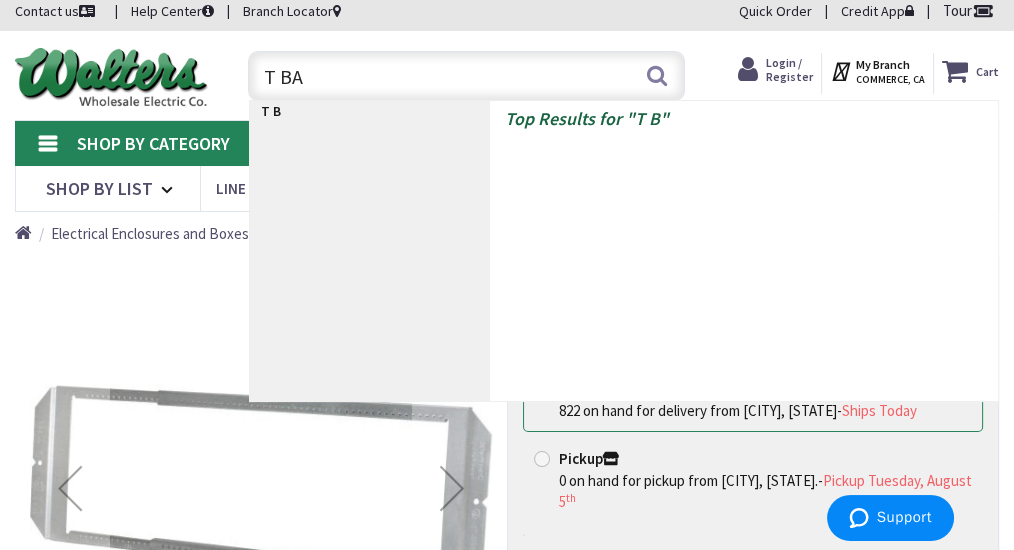 type on "T BAR" 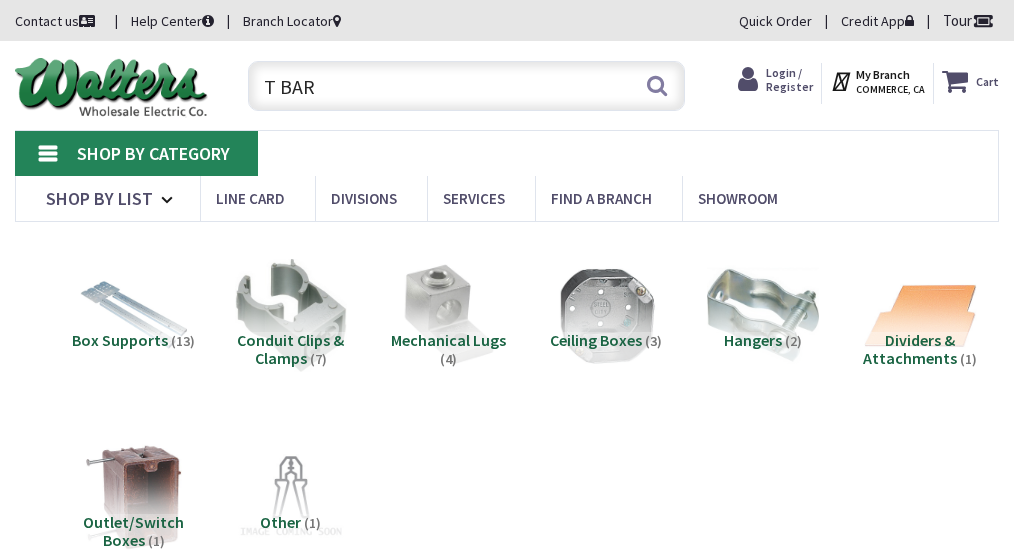 scroll, scrollTop: 0, scrollLeft: 0, axis: both 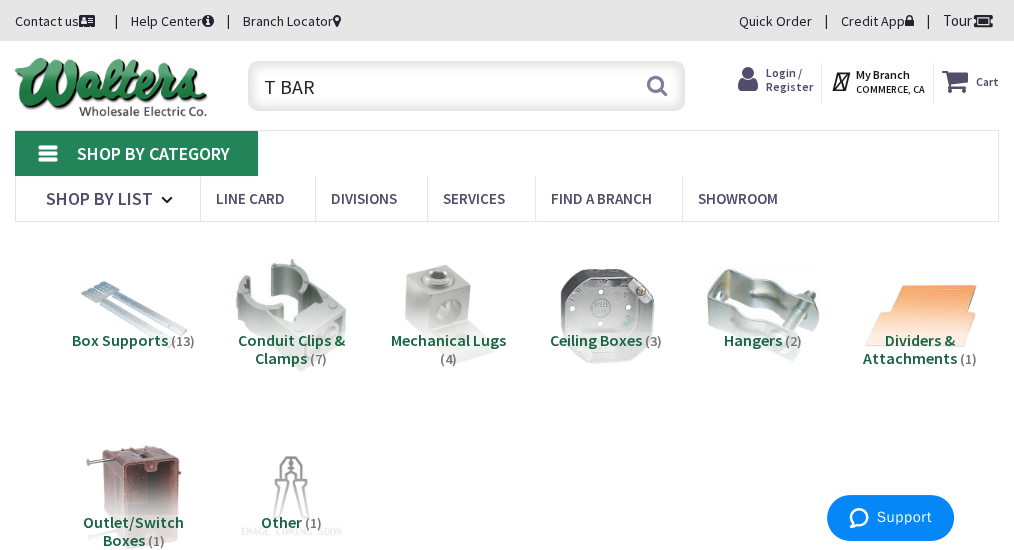 drag, startPoint x: 0, startPoint y: 0, endPoint x: 1013, endPoint y: 143, distance: 1023.0435 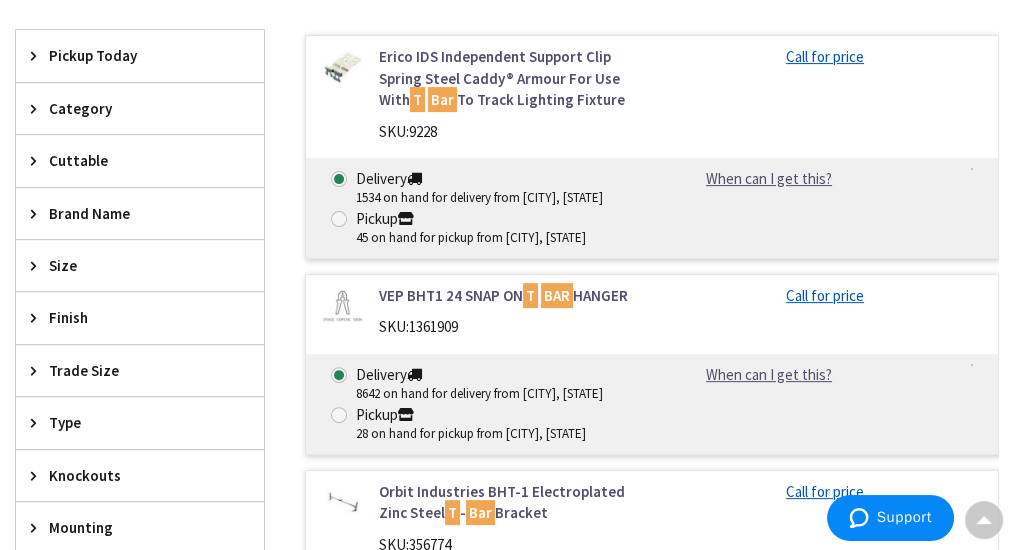 scroll, scrollTop: 160, scrollLeft: 0, axis: vertical 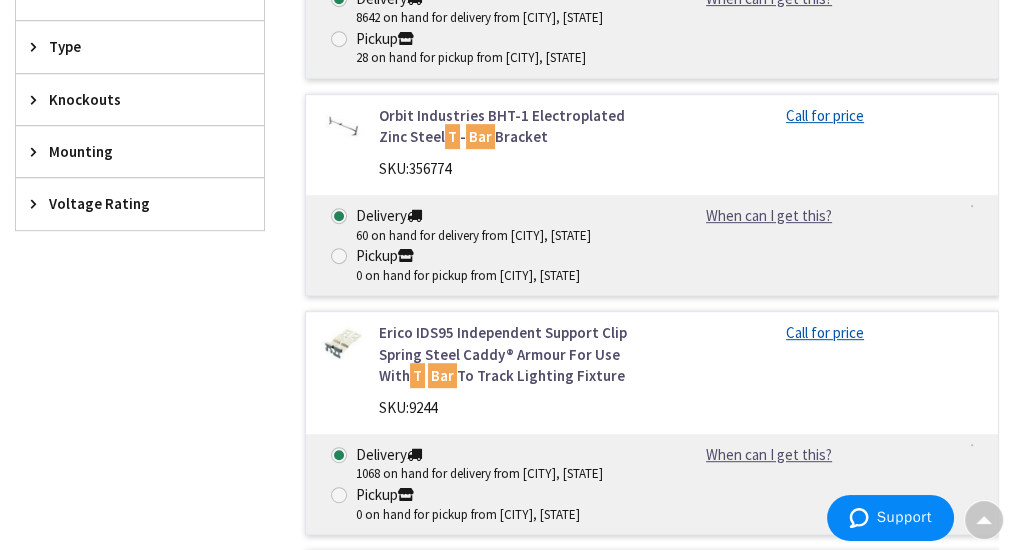 click on "Orbit Industries BHT-1 Electroplated Zinc Steel  T - Bar  Bracket" at bounding box center [508, 126] 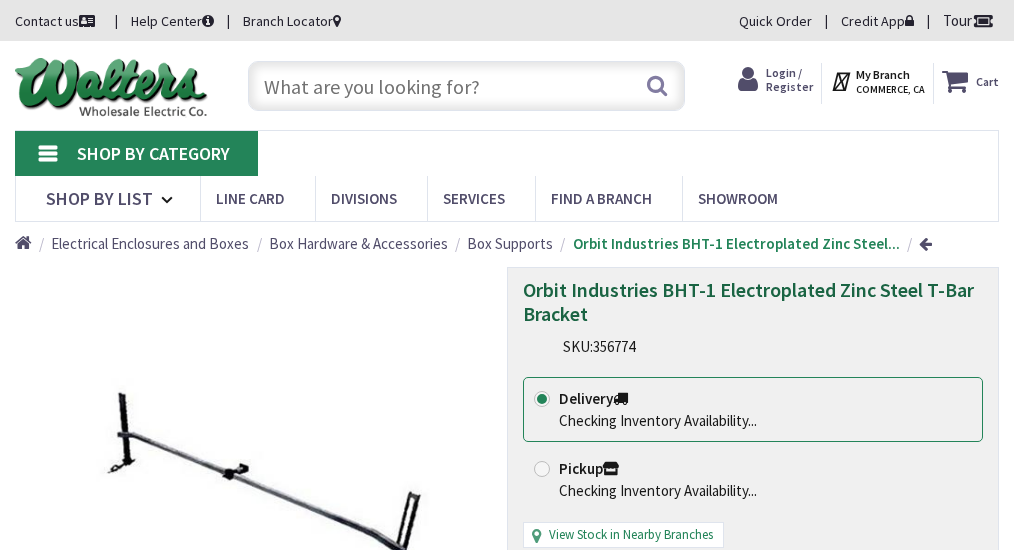 scroll, scrollTop: 0, scrollLeft: 0, axis: both 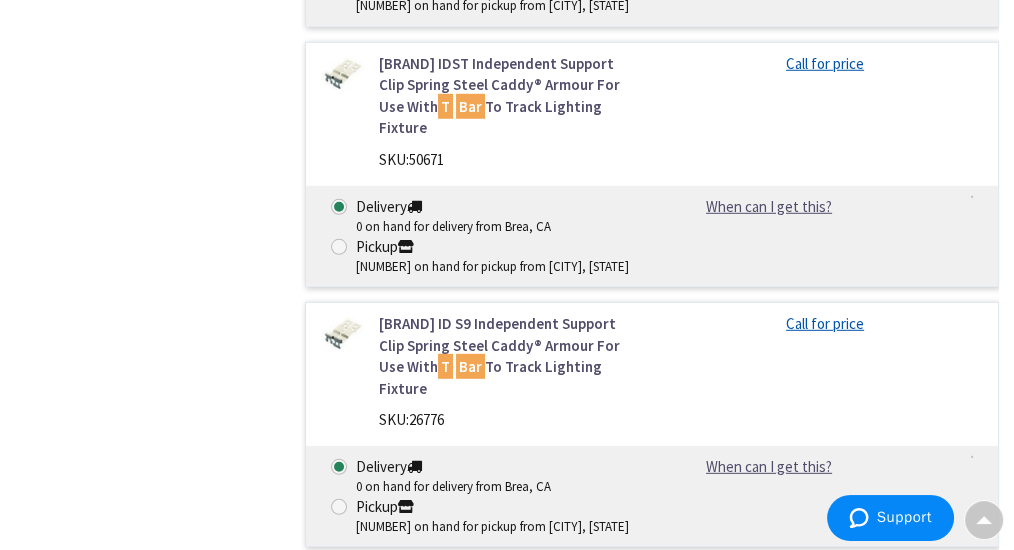 click at bounding box center [342, 594] 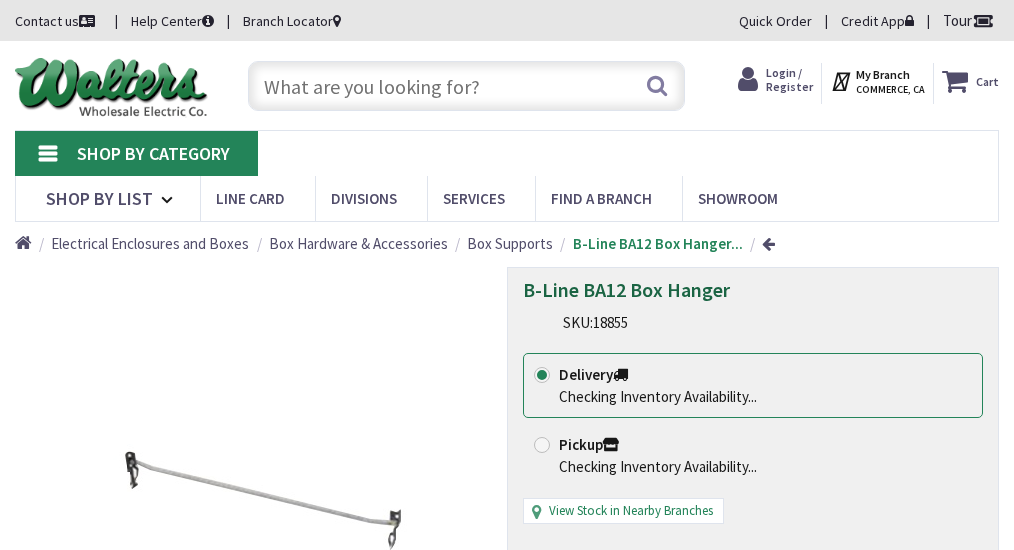scroll, scrollTop: 0, scrollLeft: 0, axis: both 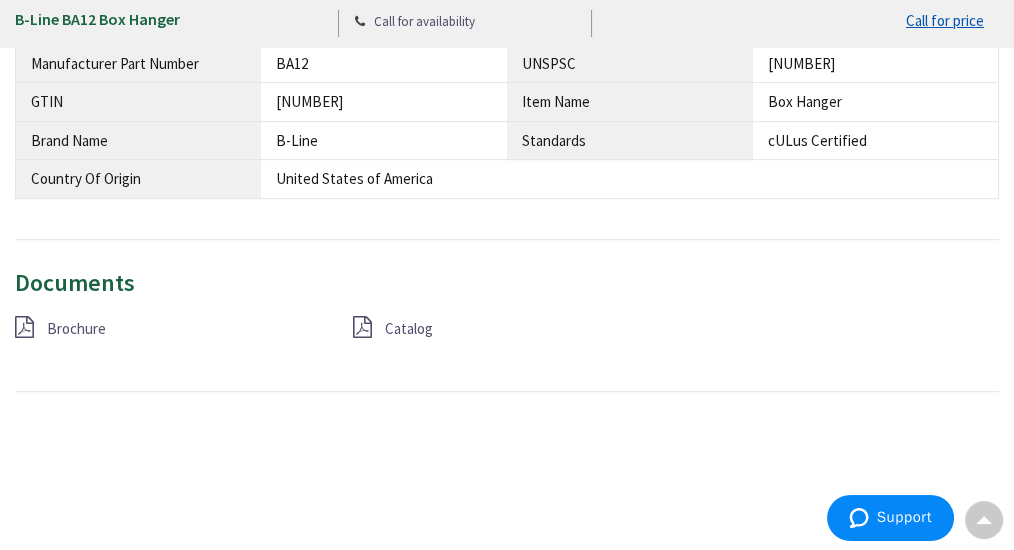 click on "Brochure" at bounding box center [76, 328] 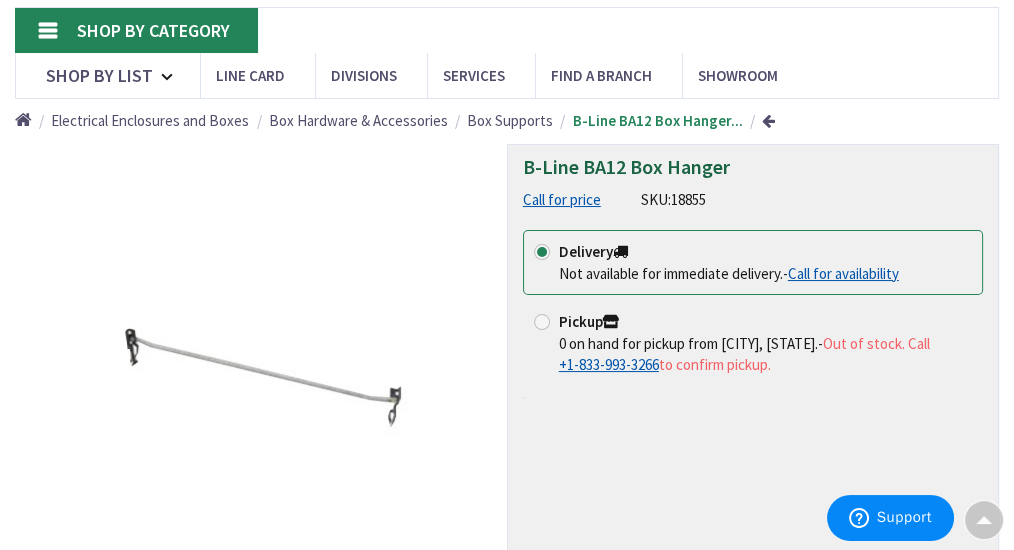 scroll, scrollTop: 106, scrollLeft: 0, axis: vertical 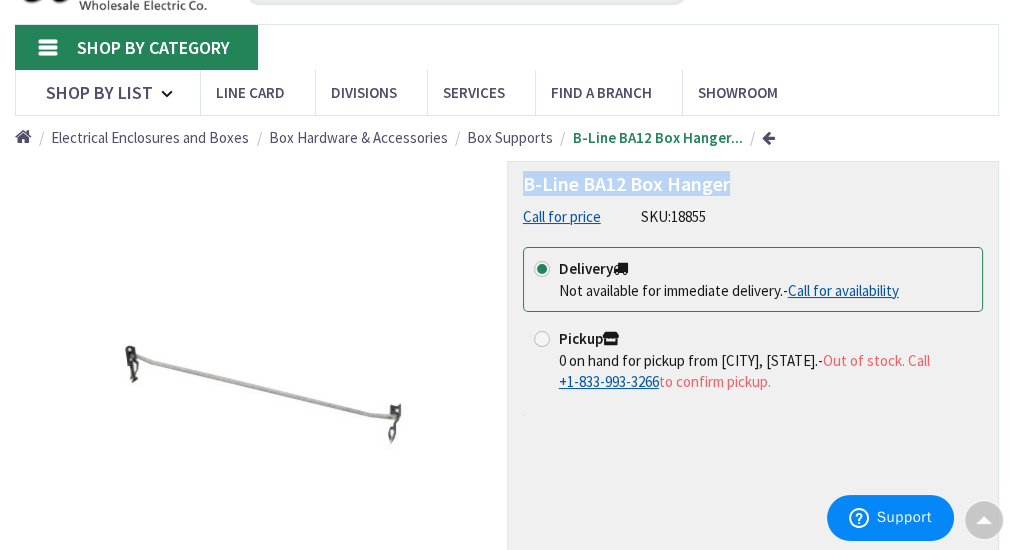 drag, startPoint x: 525, startPoint y: 180, endPoint x: 725, endPoint y: 169, distance: 200.30228 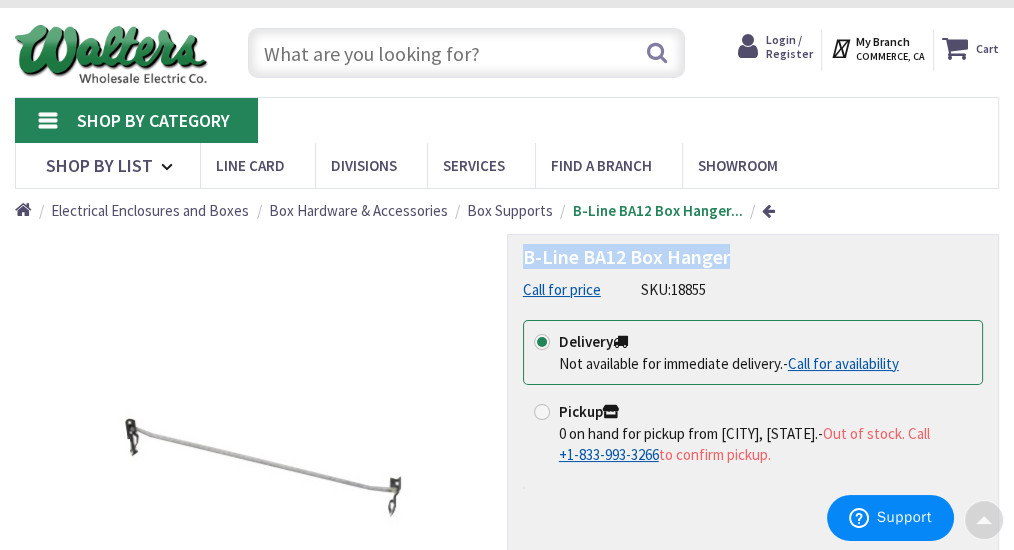 scroll, scrollTop: 0, scrollLeft: 0, axis: both 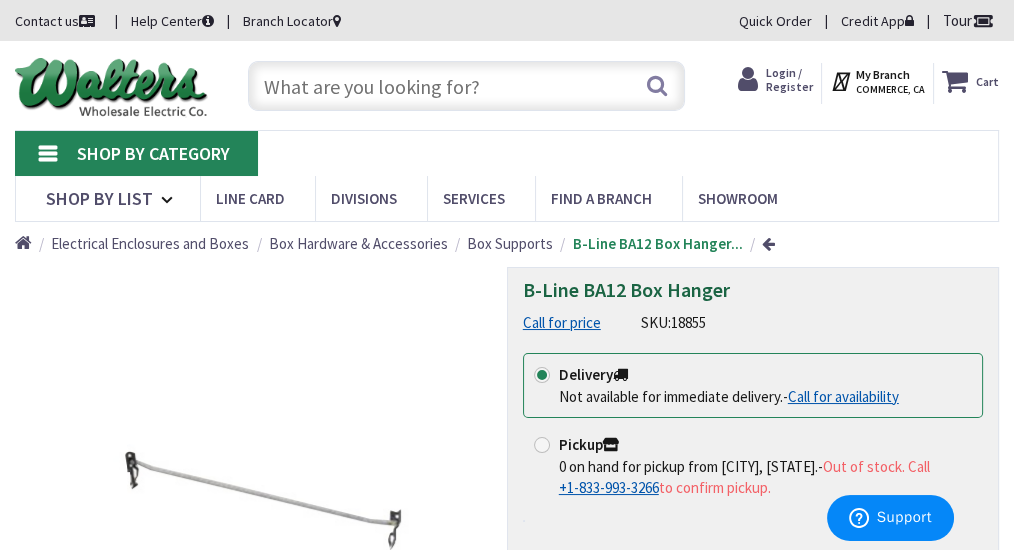 click at bounding box center (466, 86) 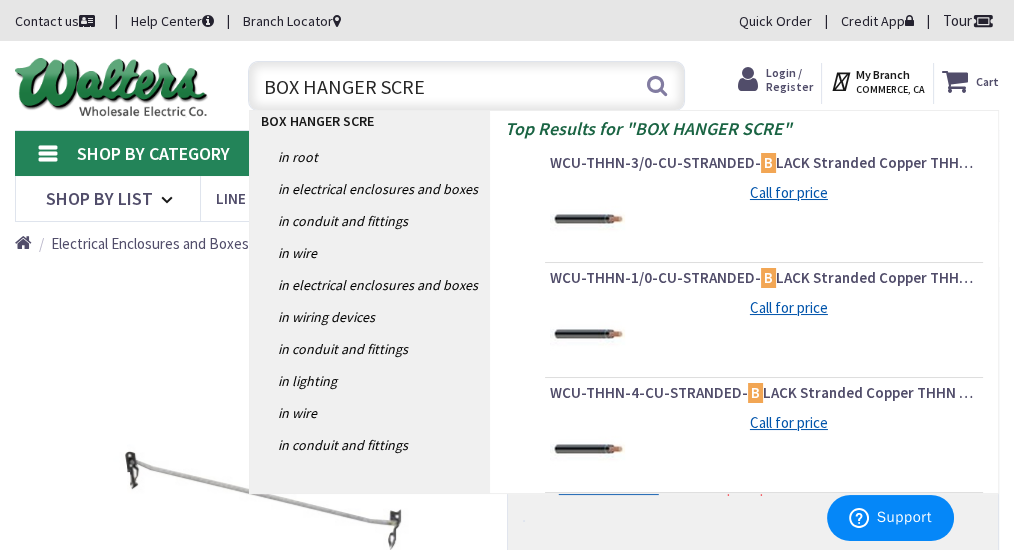 type on "BOX HANGER SCREW" 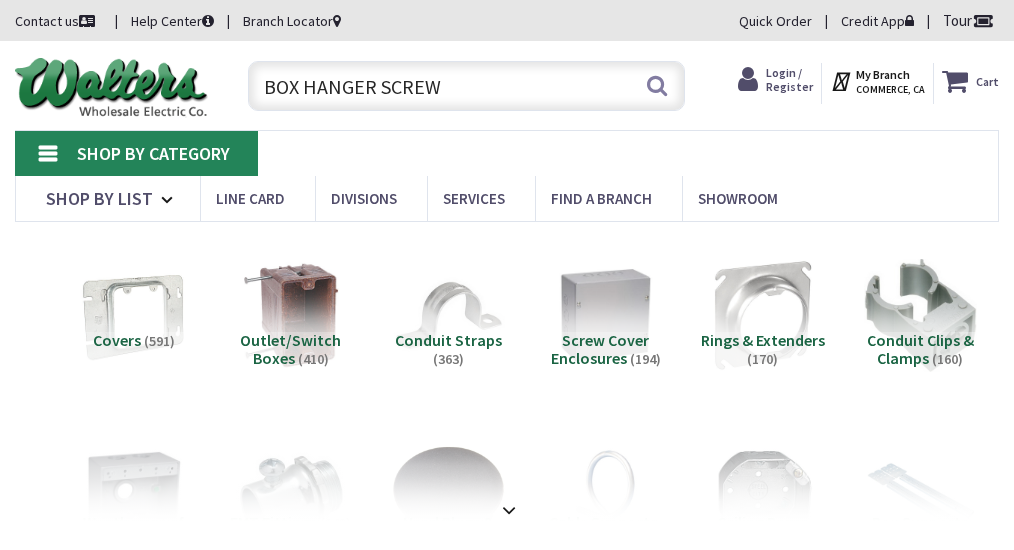 scroll, scrollTop: 0, scrollLeft: 0, axis: both 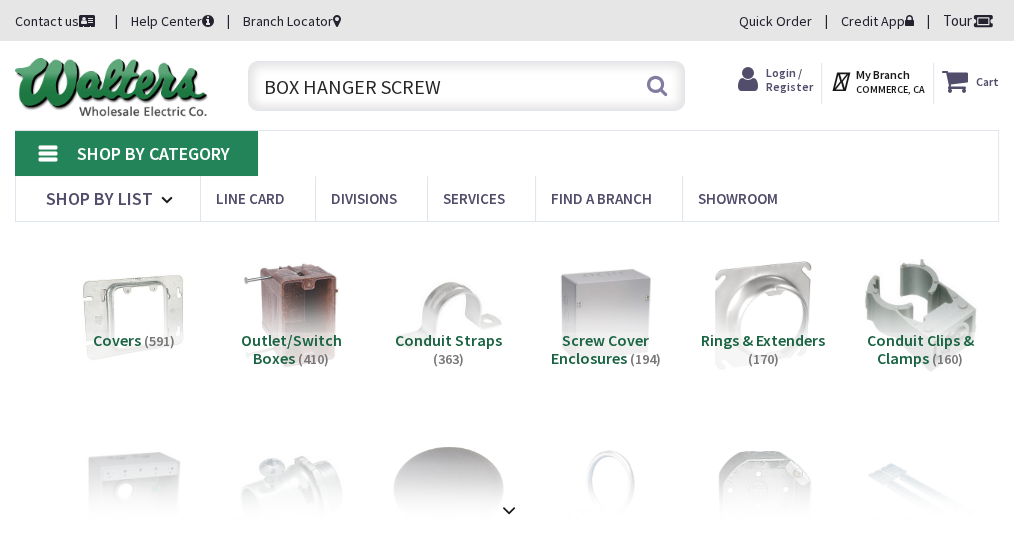 click on "Shop By Category
Conduit and Fittings Cable Tray & Accessories Cable Trays Cable Tray Fittings & Accessories Cable Tray Ladders Conduit Fittings Combination Fittings Conduit Bushings Conduit Fitting Bodies Conduit Lock Nuts Conduit Nipples Conduit Reducing Washers Covers & Gaskets EMT Fittings ENT & Innerduct Fittings Expansion Fittings Flex Fittings Hazardous Location Fittings Liquid Tight Fittings PVC Coated Conduit Fittings PVC Conduit Fittings Rigid Conduit Fittings Drains & Breathers Service Entrance Fittings Metal Clad Fittings Hangers, Clamps & Supports Conduit Clips & Clamps Conduit Spacers Conduit Straps Hangers Beam Clamps Supports Metallic Conduit Flexible Metallic Conduit Electrical Metallic Conduit (EMT) Intermediate Metallic Conduit (IMC) PVC Coated Conduit Rigid Metallic Conduit (RMC) Liquidtight Metallic Conduit (LTMC) Non-Metallic Conduit Flexible Non-Metallic Conduit PVC Conduit Raceway & Wiring Ducts" at bounding box center (507, 176) 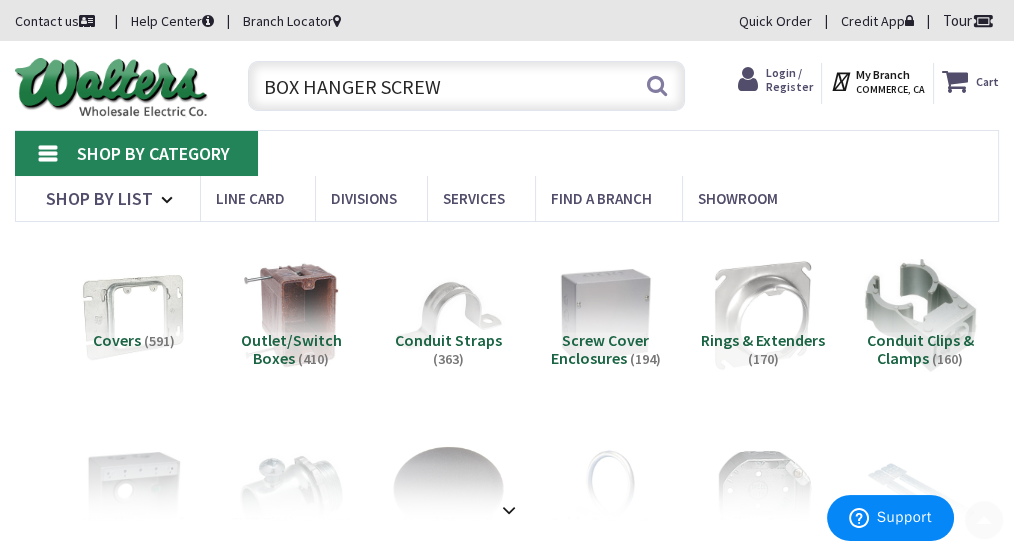 scroll, scrollTop: 481, scrollLeft: 0, axis: vertical 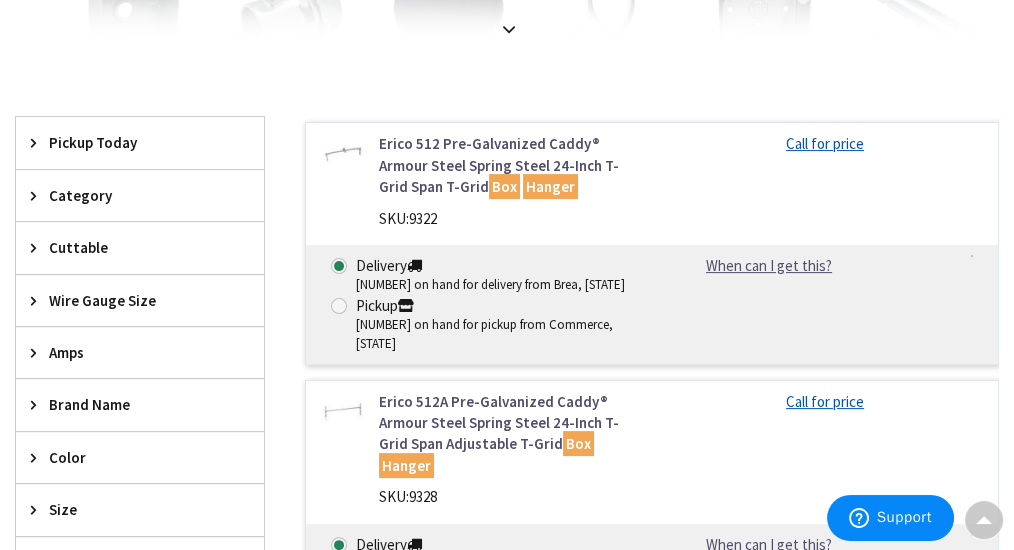 drag, startPoint x: 1009, startPoint y: 155, endPoint x: 1011, endPoint y: 197, distance: 42.047592 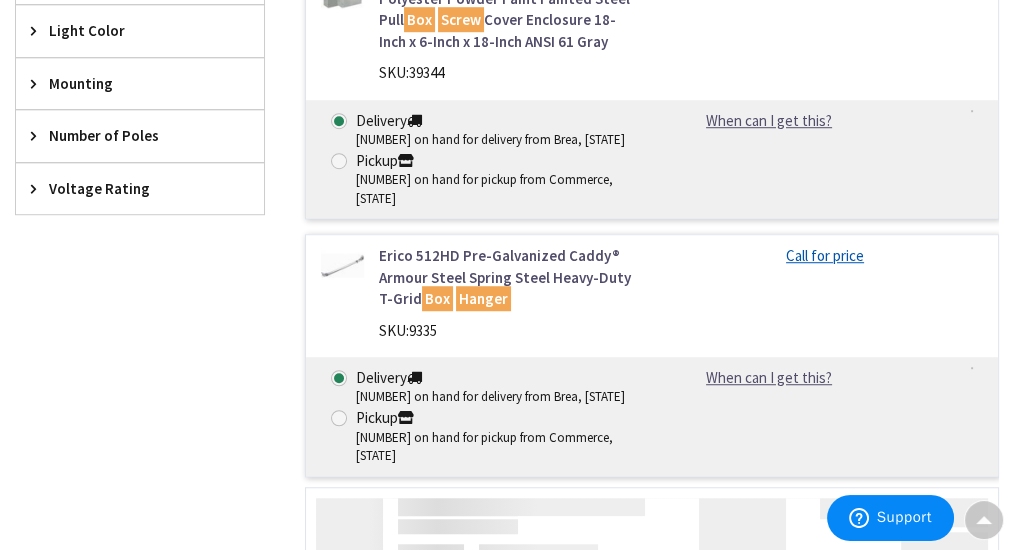 scroll, scrollTop: 1637, scrollLeft: 0, axis: vertical 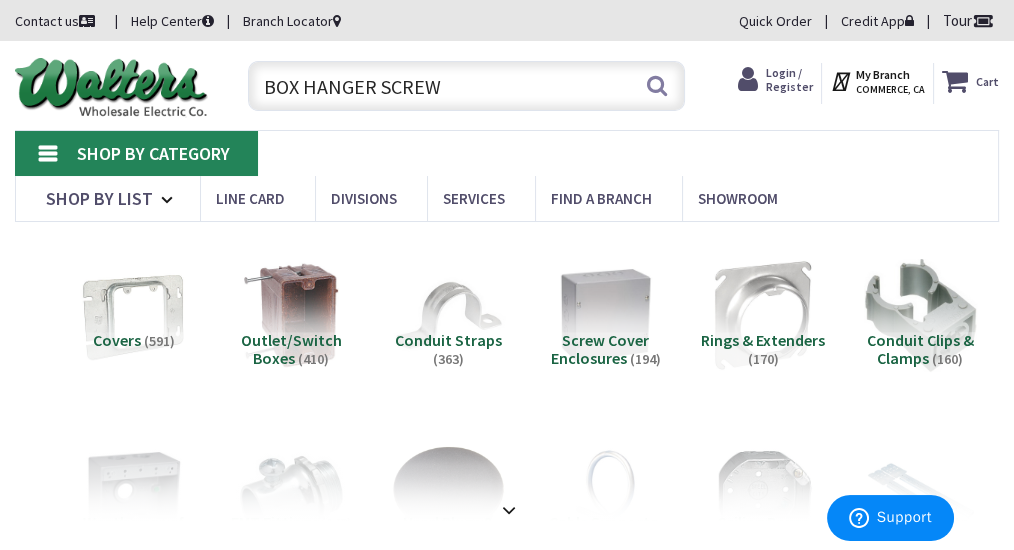 click on "BOX HANGER SCREW" at bounding box center [466, 86] 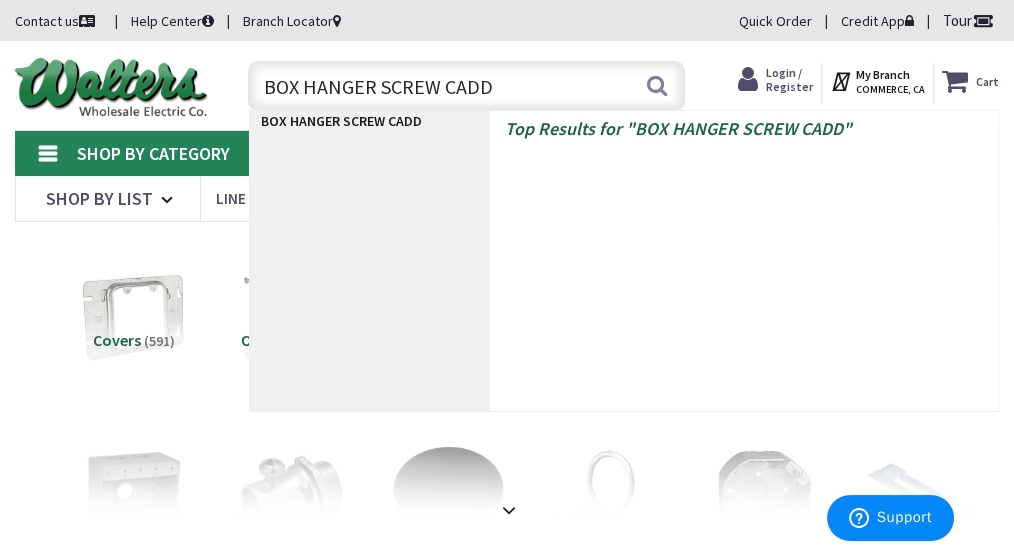 type on "BOX HANGER SCREW CADDY" 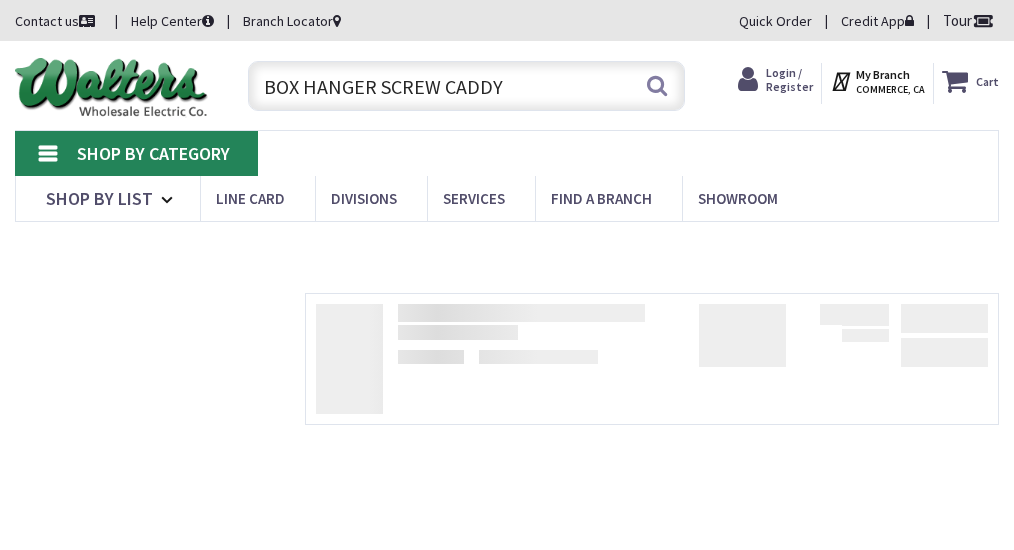 scroll, scrollTop: 0, scrollLeft: 0, axis: both 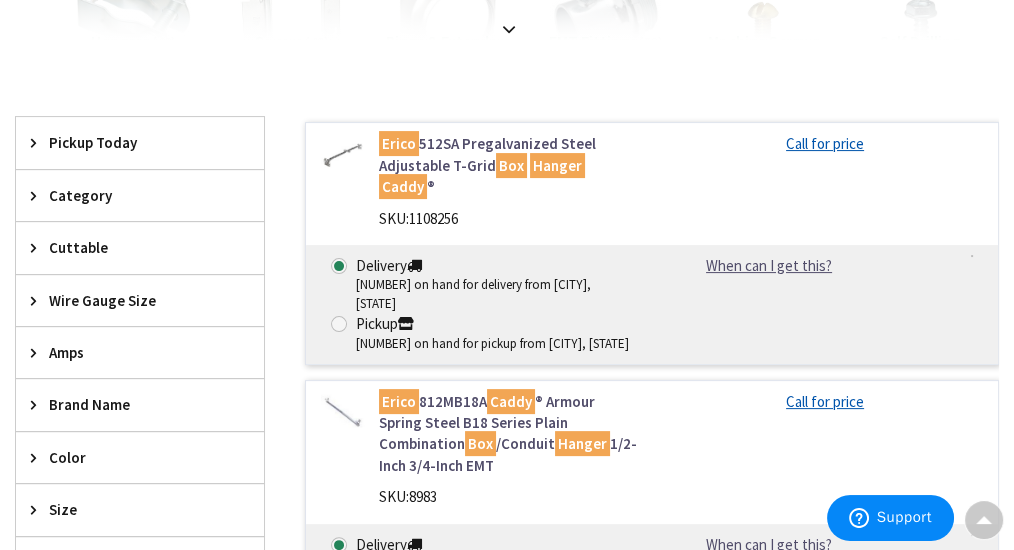 click on "Erico  512SA Pregalvanized Steel Adjustable T-Grid  Box   Hanger   Caddy ®" at bounding box center (508, 165) 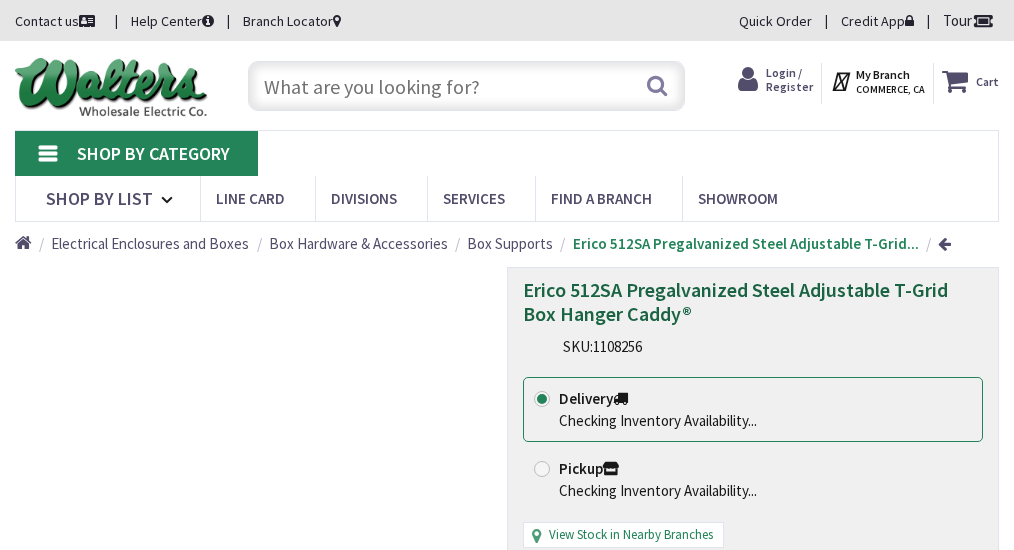 scroll, scrollTop: 0, scrollLeft: 0, axis: both 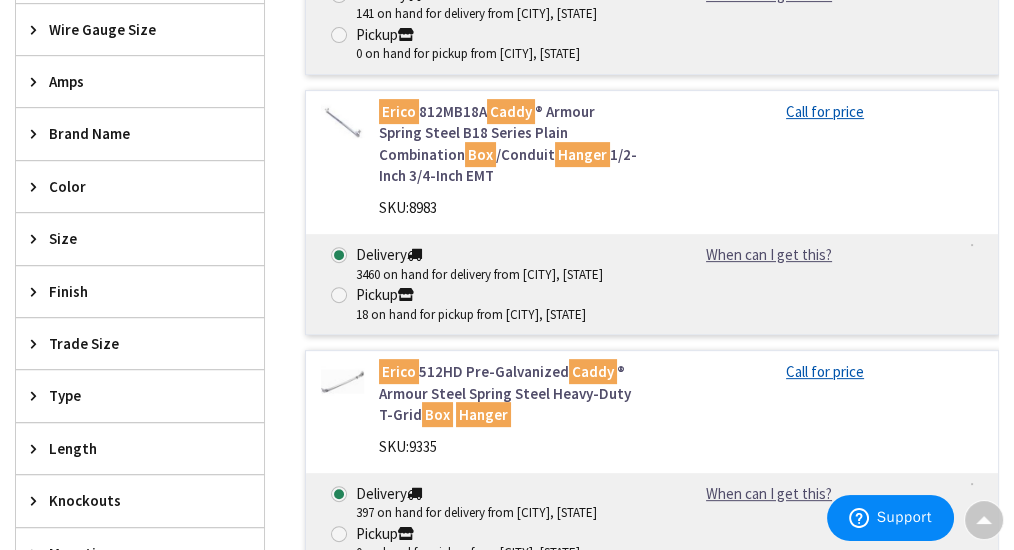 click on "Erico  812MB18A  Caddy ® Armour Spring Steel B18 Series Plain Combination  Box /Conduit  Hanger  1/2-Inch 3/4-Inch EMT" at bounding box center (508, 144) 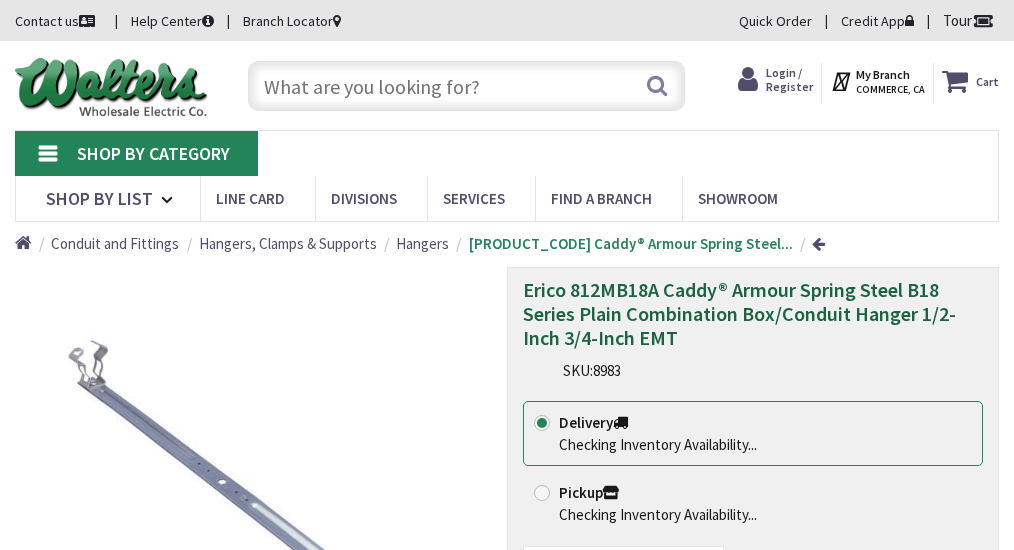 scroll, scrollTop: 0, scrollLeft: 0, axis: both 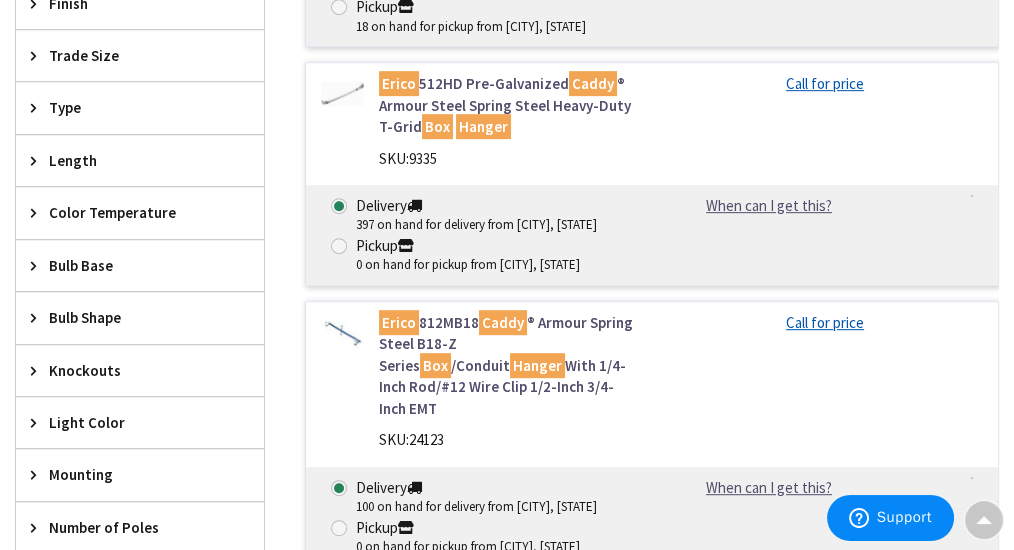click on "Erico  512HD Pre-Galvanized  Caddy ® Armour Steel Spring Steel Heavy-Duty T-Grid  Box   Hanger" at bounding box center [508, 105] 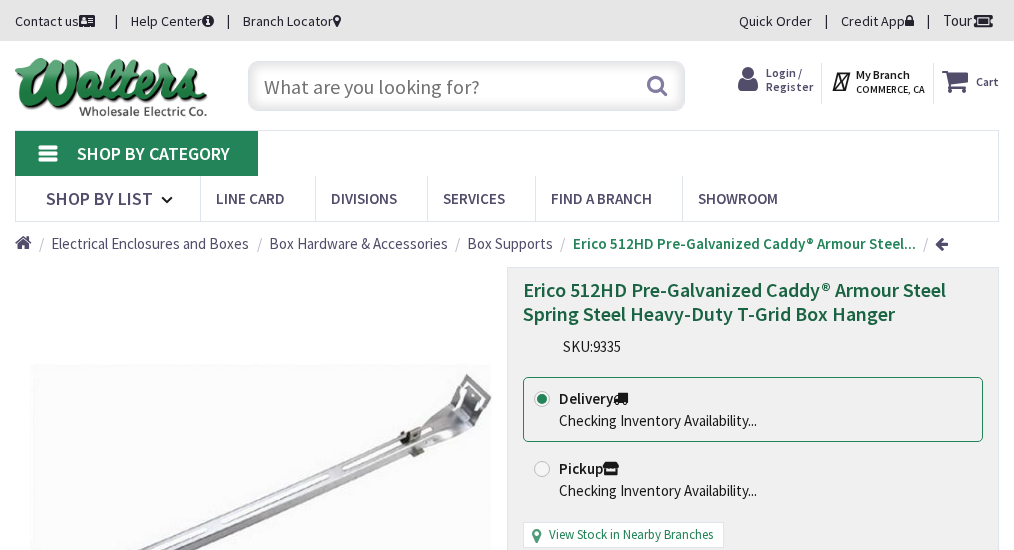 scroll, scrollTop: 0, scrollLeft: 0, axis: both 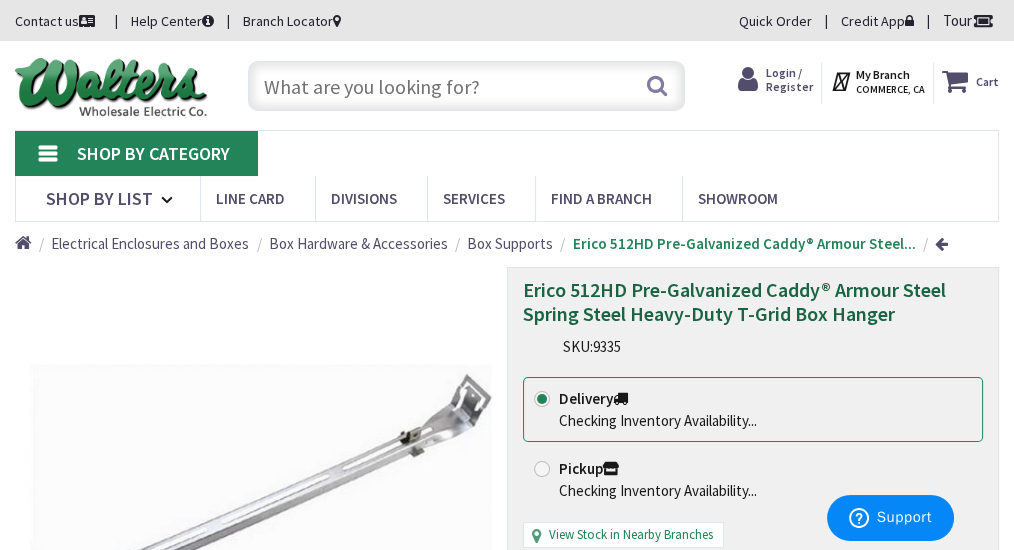 click on "Search" at bounding box center (461, 85) 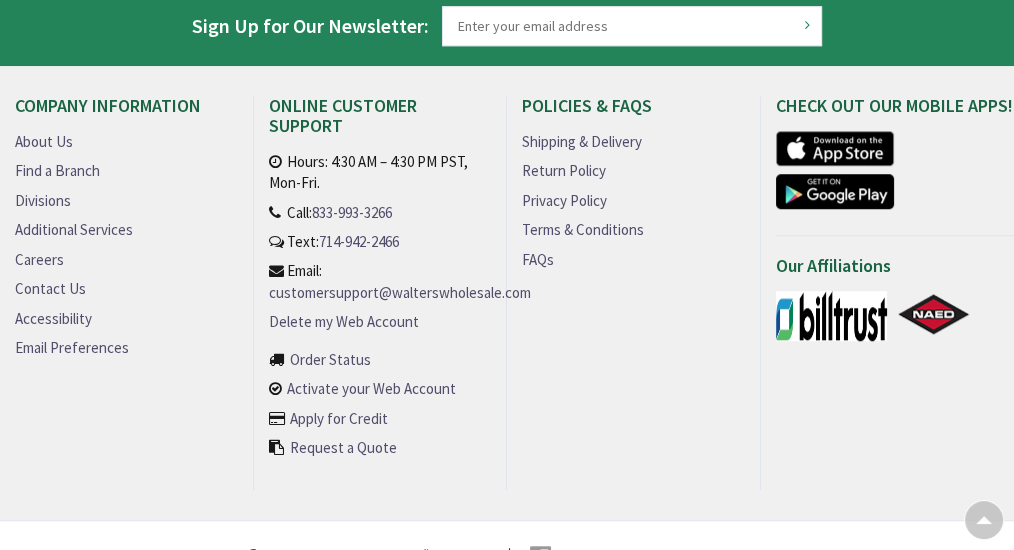 scroll, scrollTop: 1644, scrollLeft: 0, axis: vertical 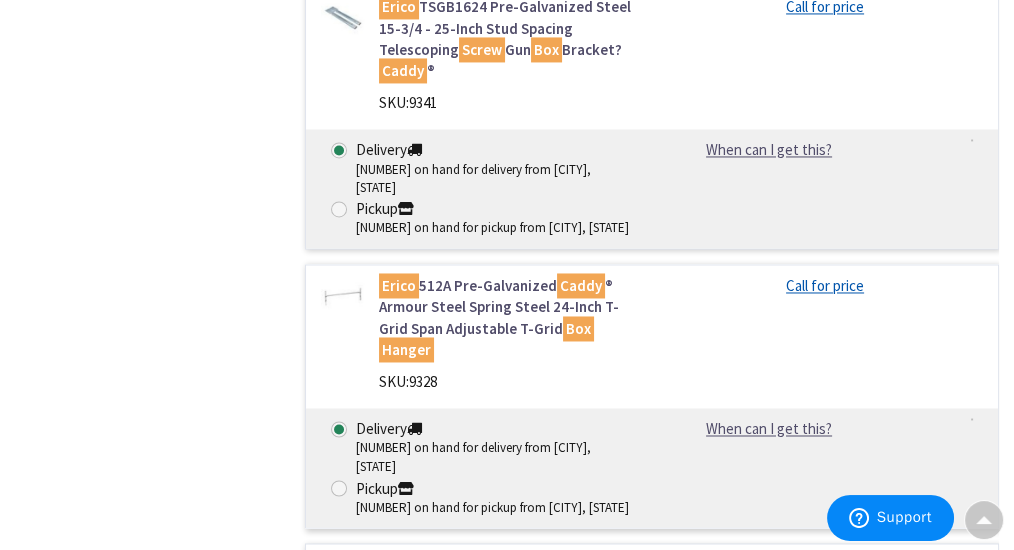 drag, startPoint x: 369, startPoint y: 211, endPoint x: 517, endPoint y: 249, distance: 152.80052 